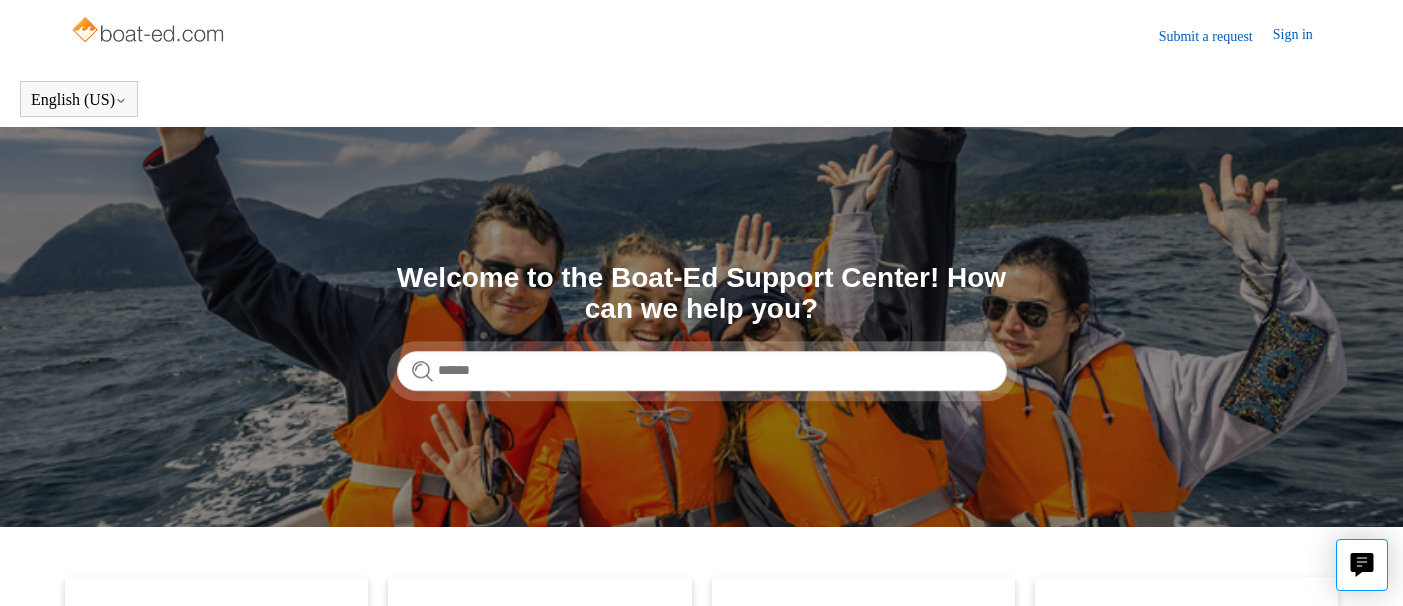 scroll, scrollTop: 0, scrollLeft: 0, axis: both 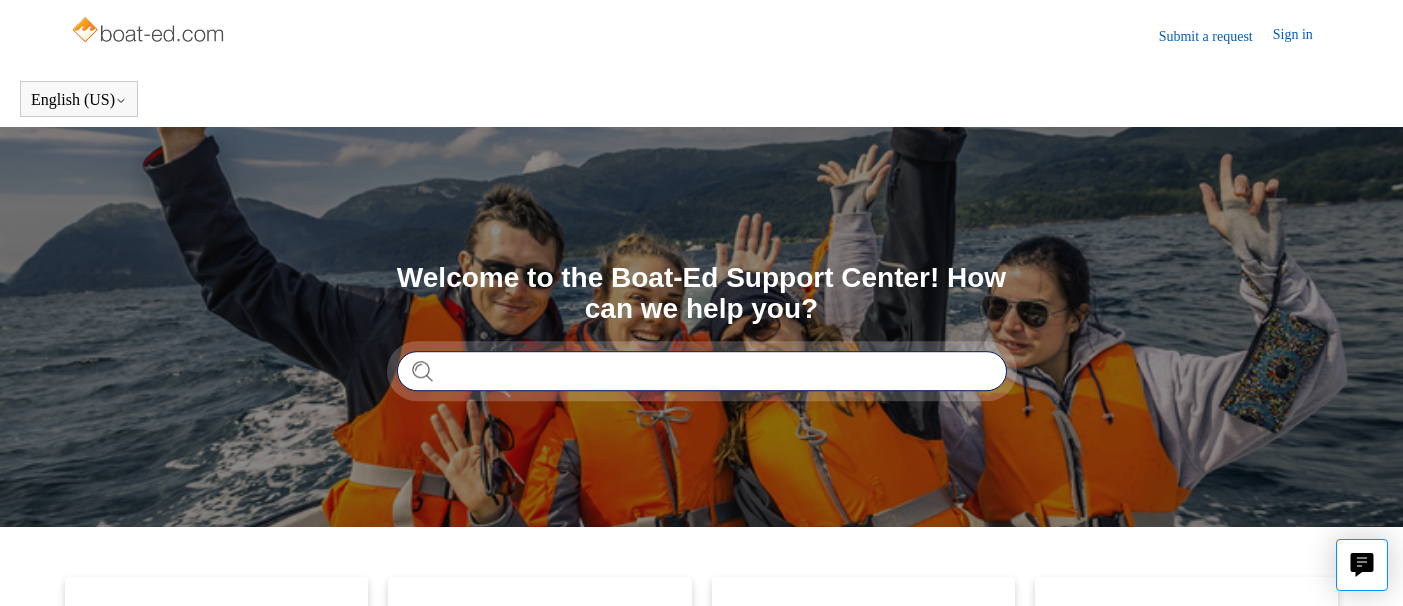click at bounding box center (702, 371) 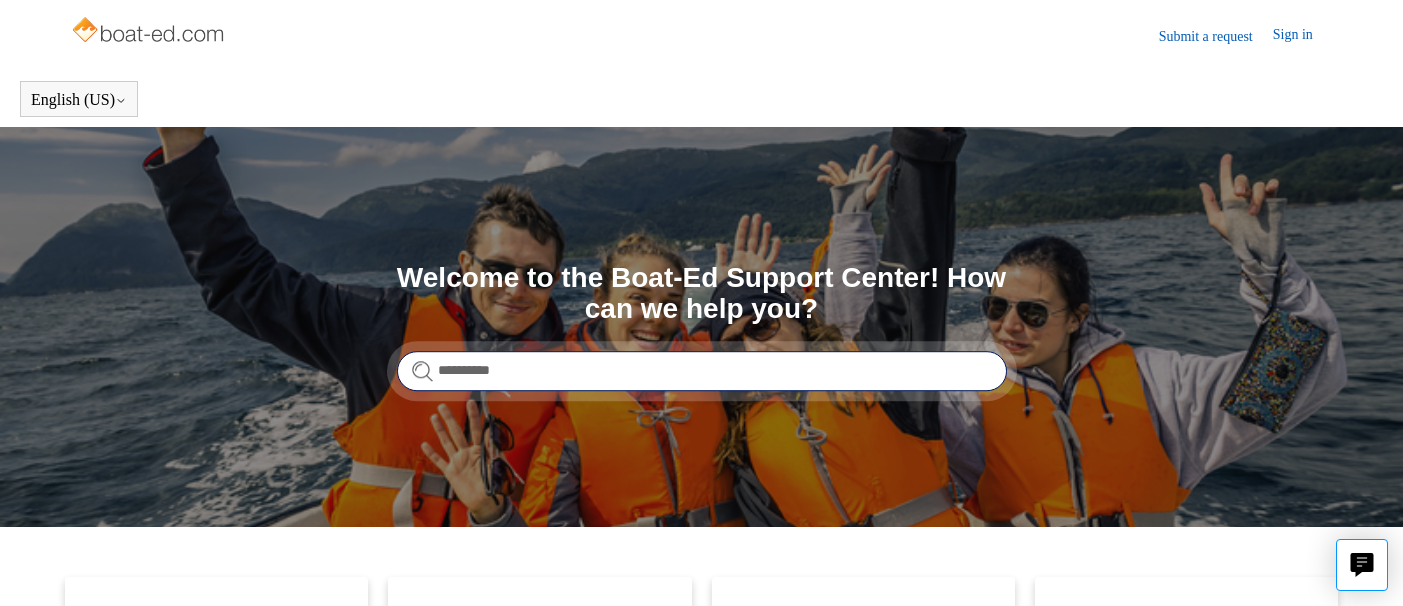 type on "**********" 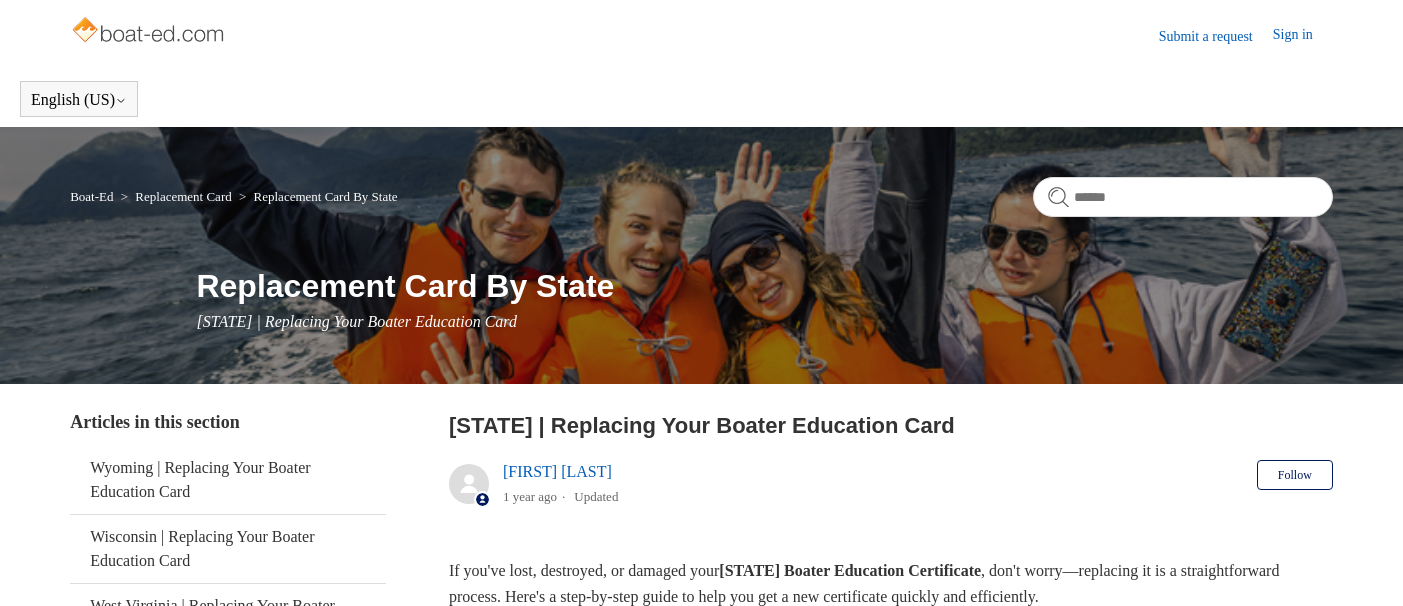 scroll, scrollTop: 0, scrollLeft: 0, axis: both 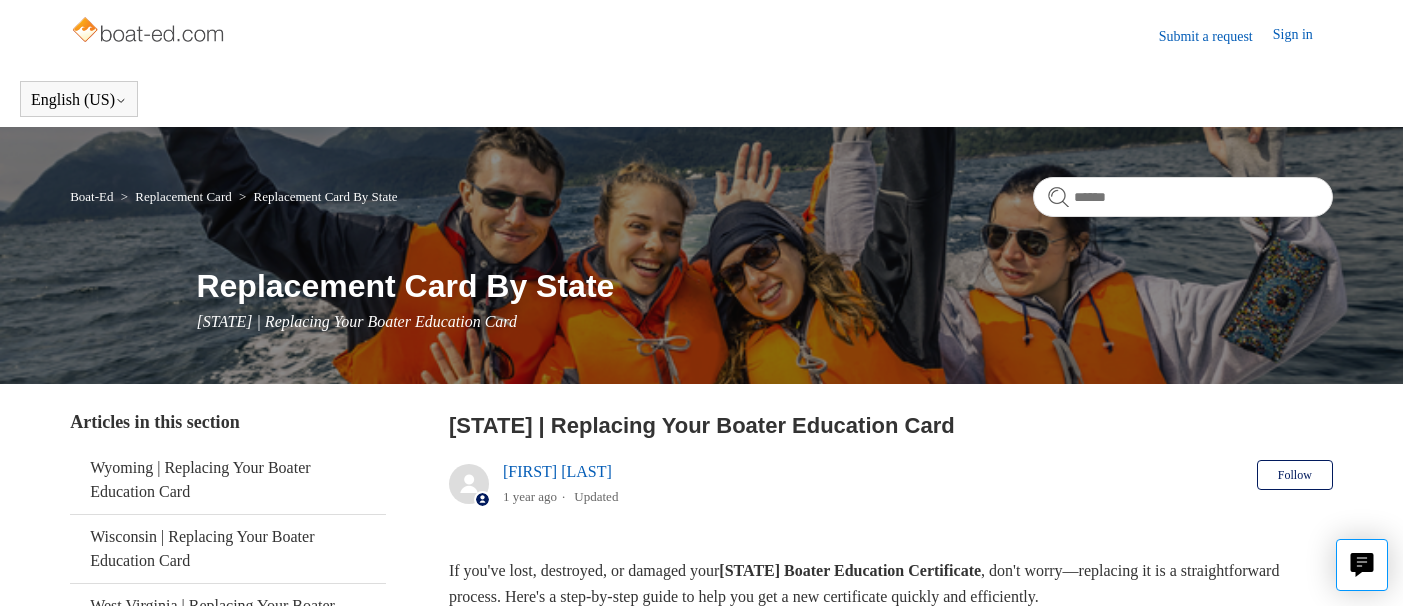 click on "Submit a request" at bounding box center [1216, 36] 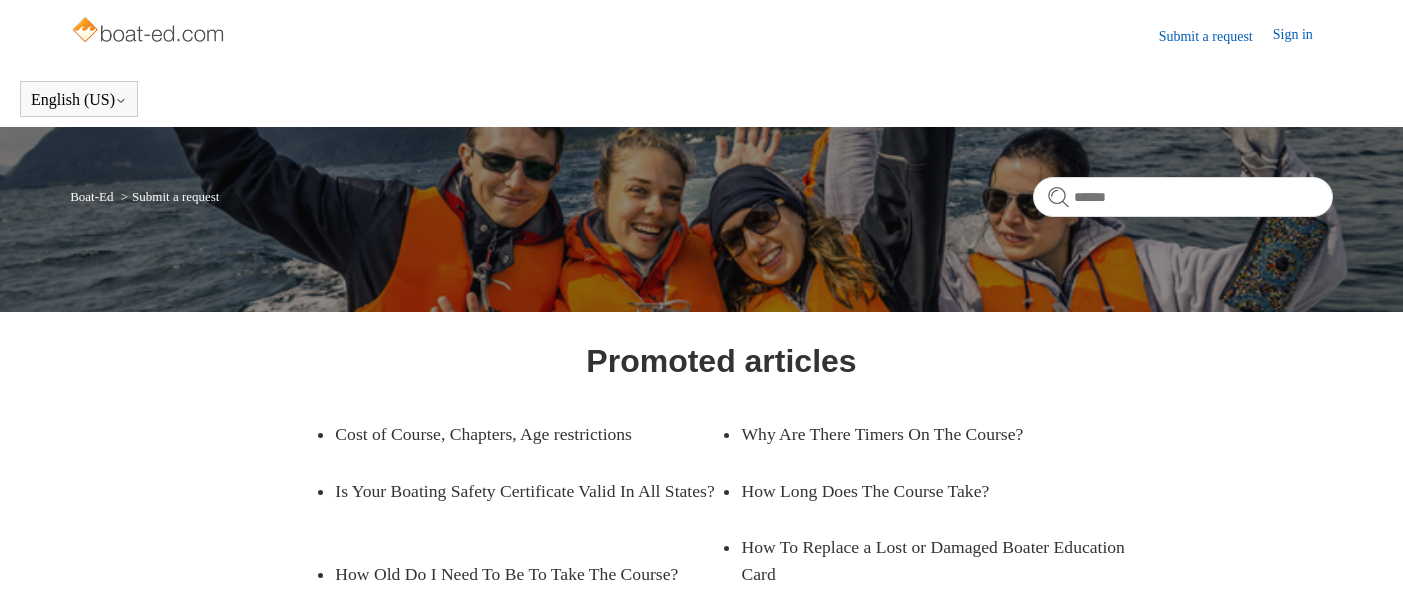 scroll, scrollTop: 0, scrollLeft: 0, axis: both 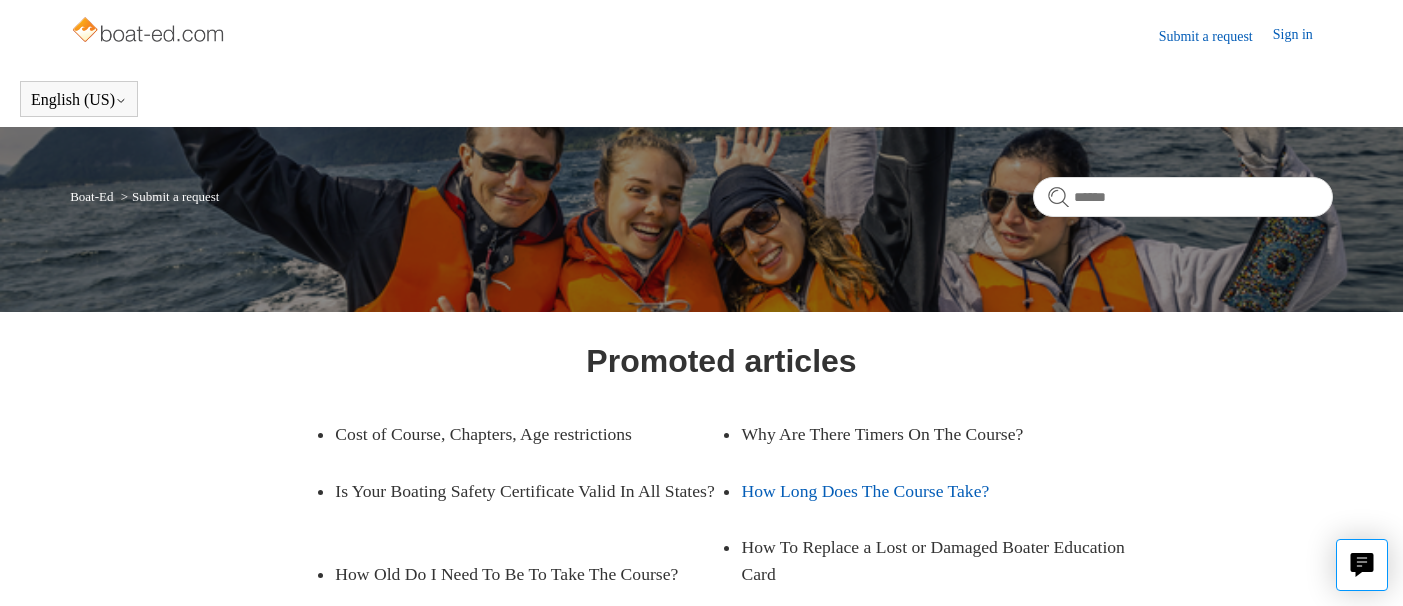 click on "How Long Does The Course Take?" at bounding box center (919, 491) 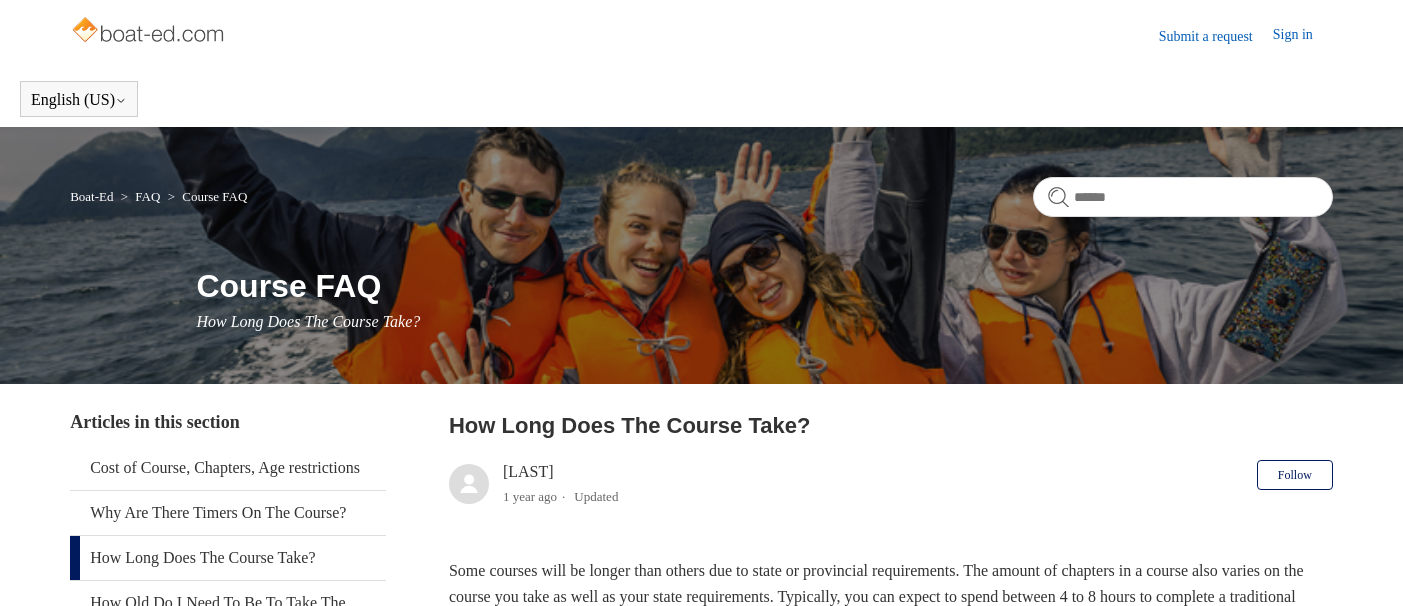 scroll, scrollTop: 0, scrollLeft: 0, axis: both 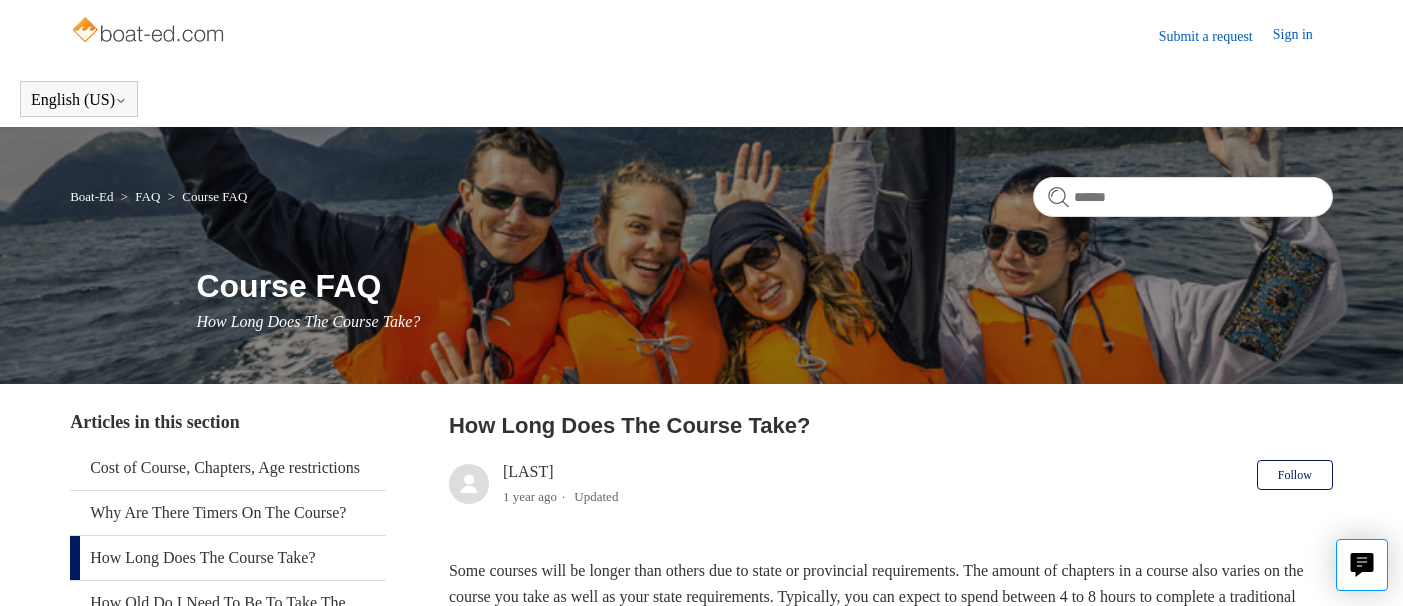 click on "How Long Does The Course Take?" at bounding box center (891, 425) 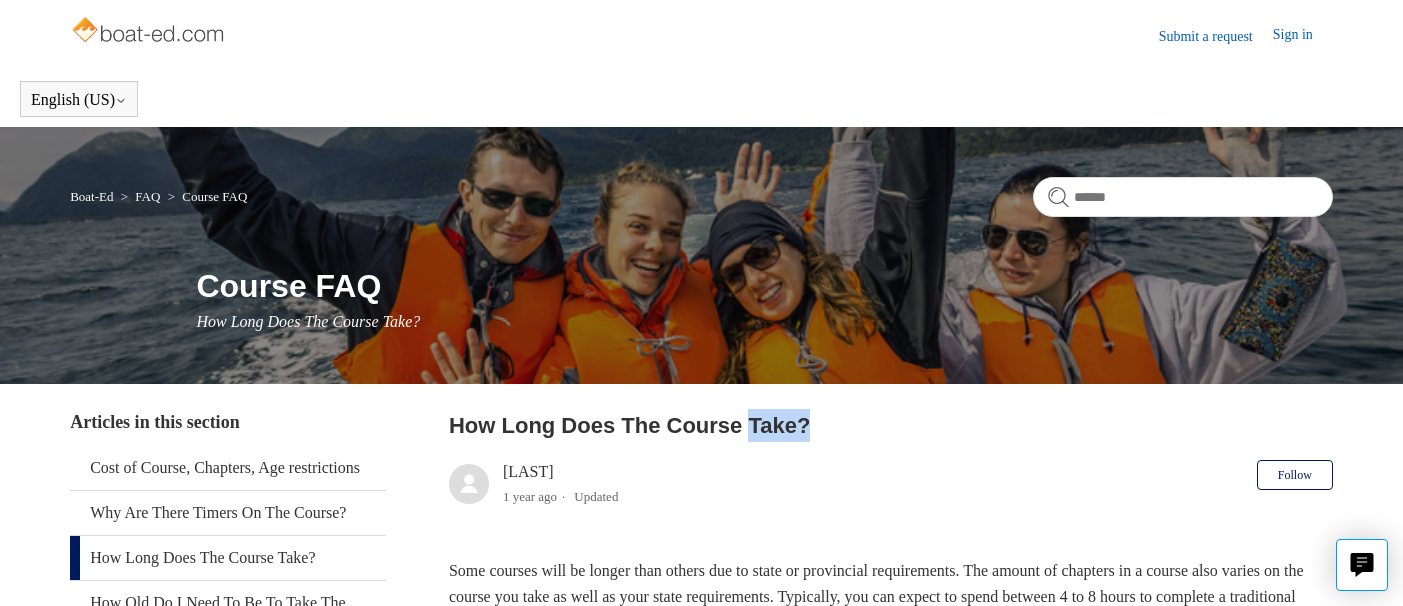 click on "How Long Does The Course Take?" at bounding box center [891, 425] 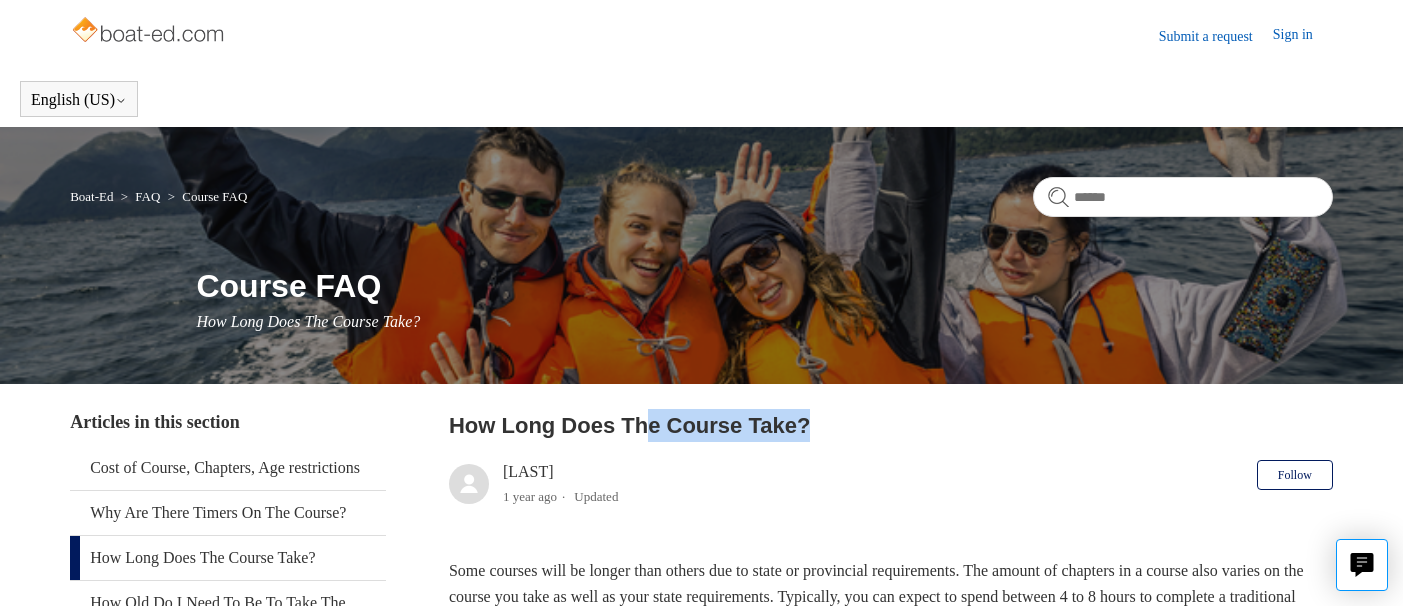 click on "How Long Does The Course Take?" at bounding box center [891, 425] 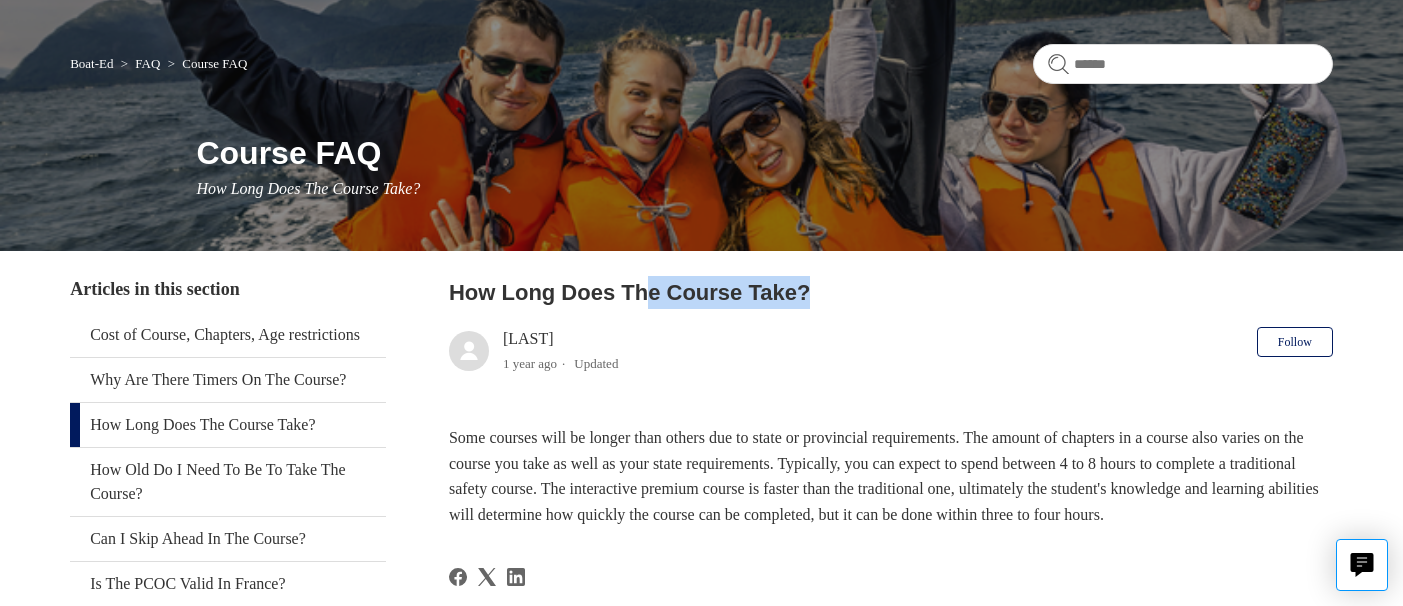 scroll, scrollTop: 213, scrollLeft: 0, axis: vertical 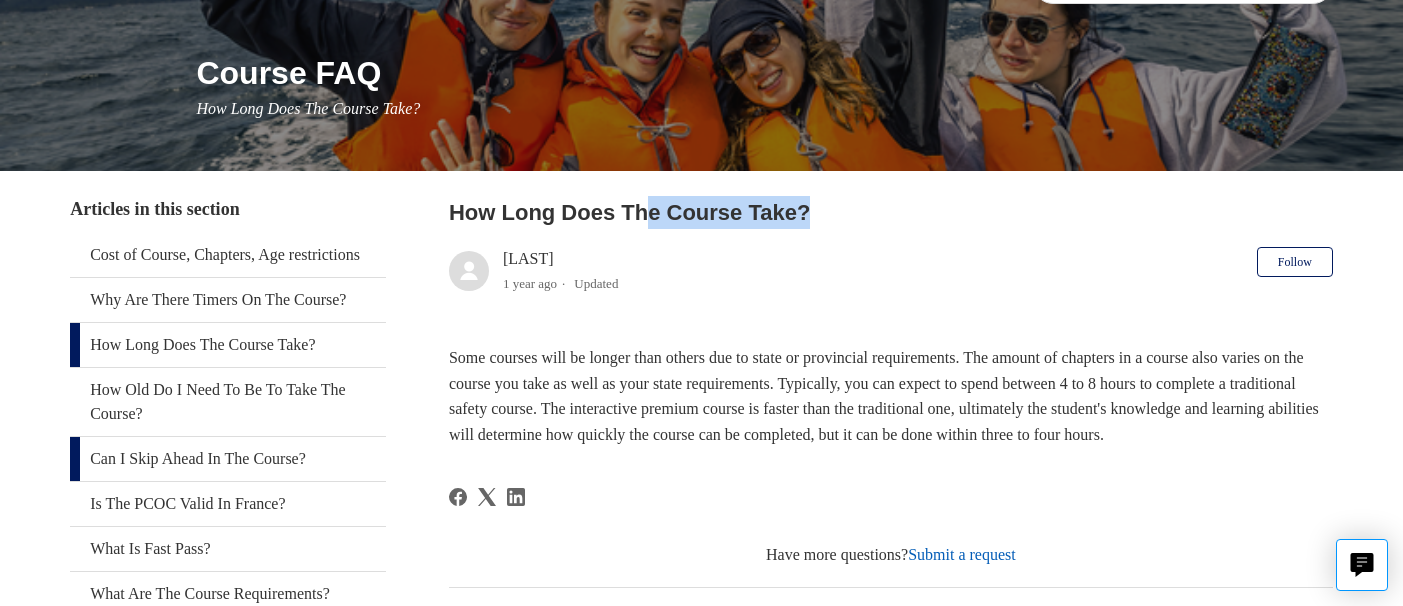 click on "Can I Skip Ahead In The Course?" at bounding box center [228, 459] 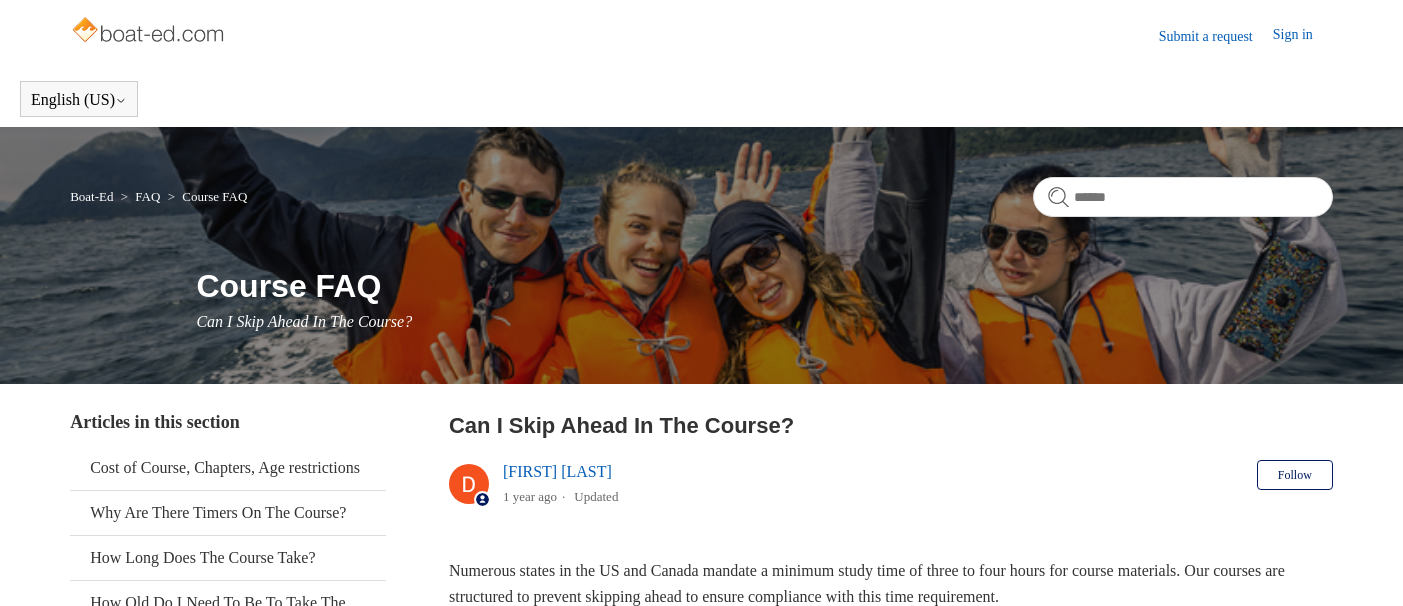 scroll, scrollTop: 0, scrollLeft: 0, axis: both 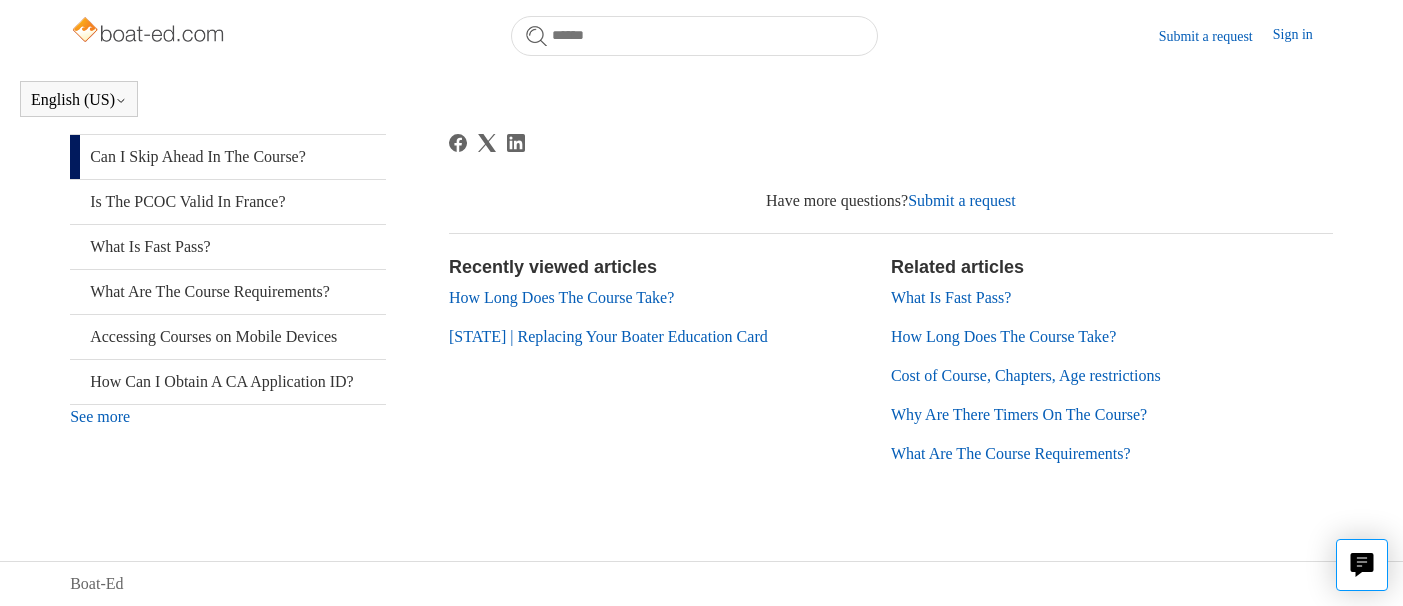 click on "Cost of Course, Chapters, Age restrictions" at bounding box center (1026, 375) 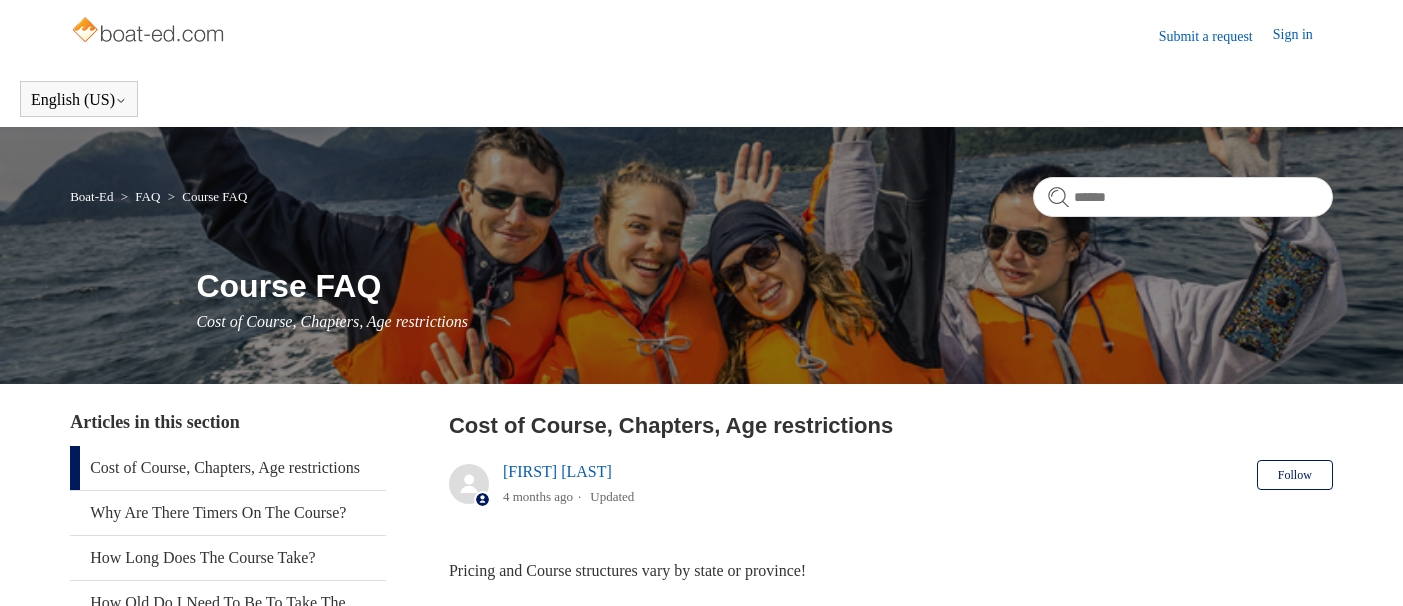 scroll, scrollTop: 0, scrollLeft: 0, axis: both 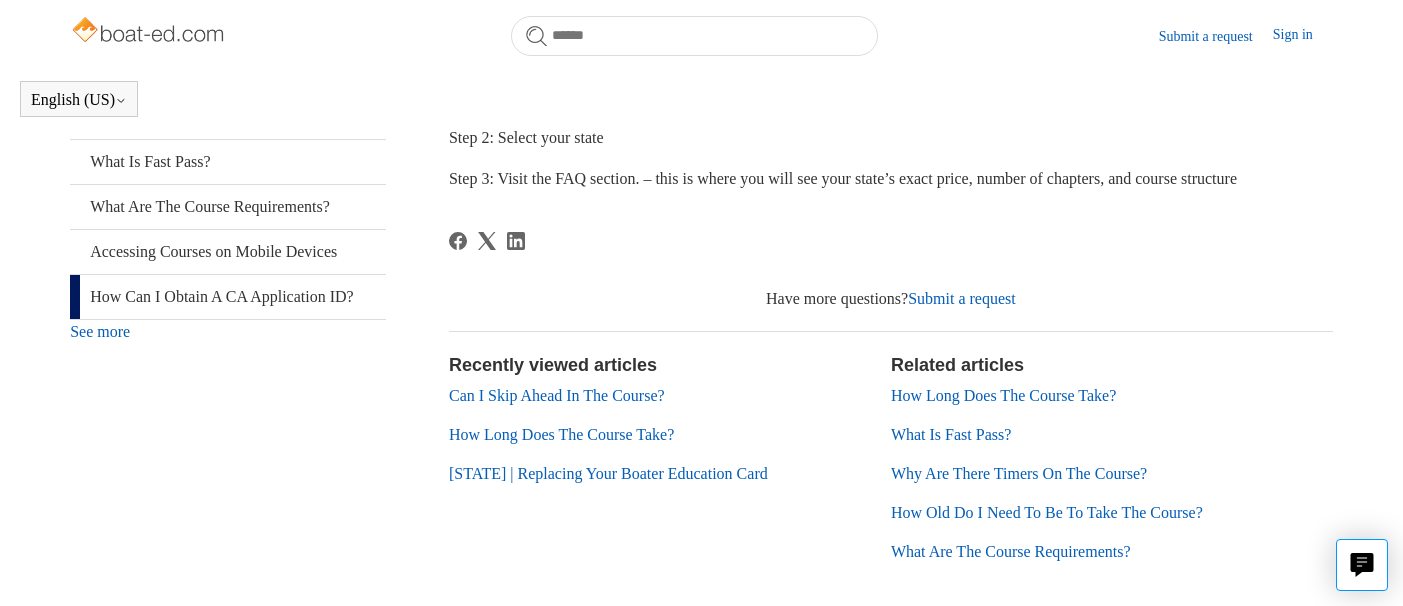 click on "How Can I Obtain A CA Application ID?" at bounding box center [228, 297] 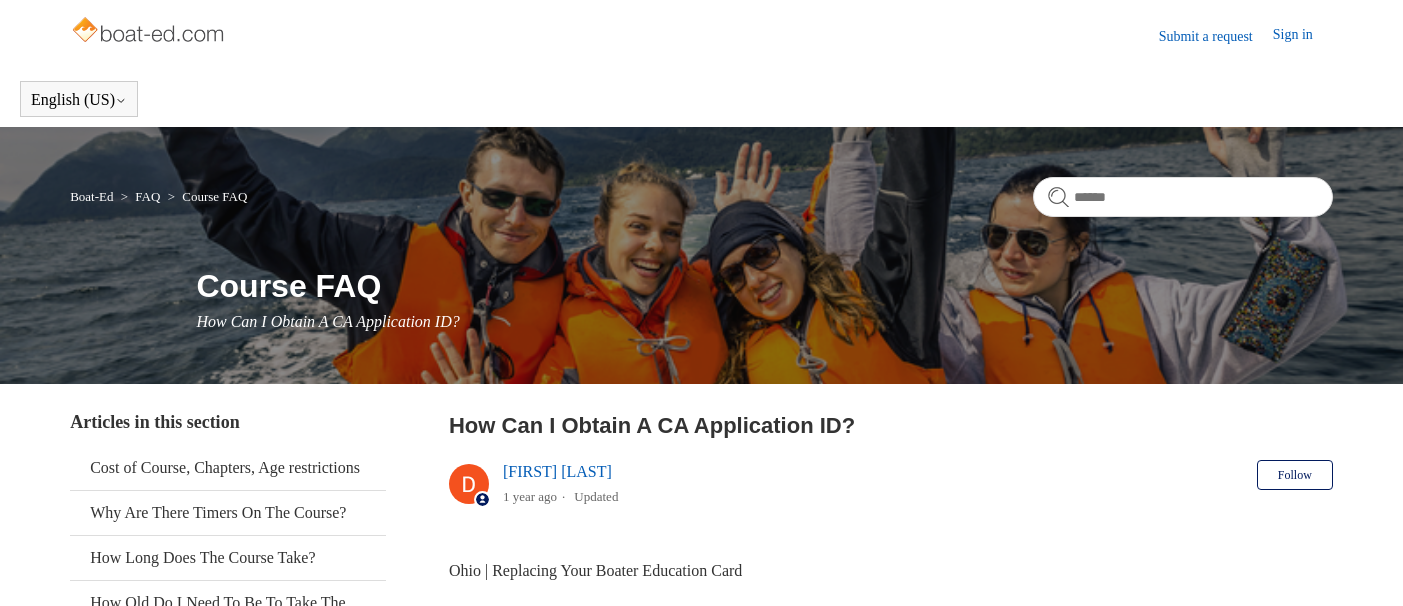 scroll, scrollTop: 0, scrollLeft: 0, axis: both 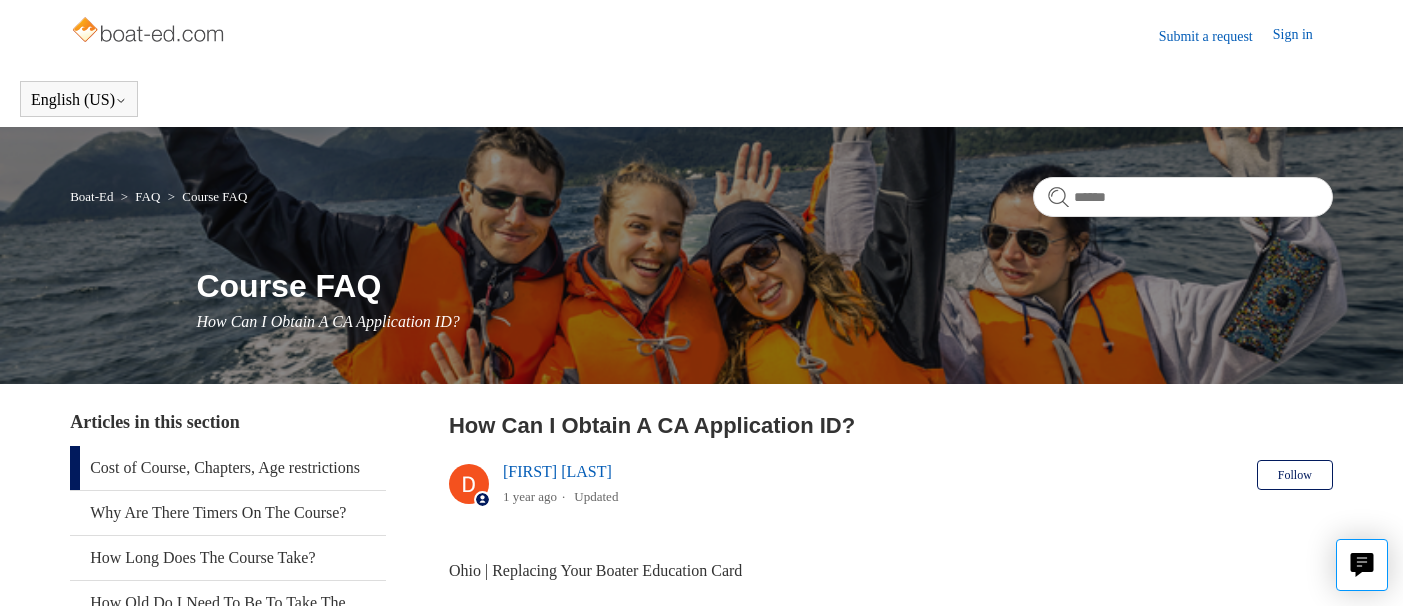 click on "Cost of Course, Chapters, Age restrictions" at bounding box center [228, 468] 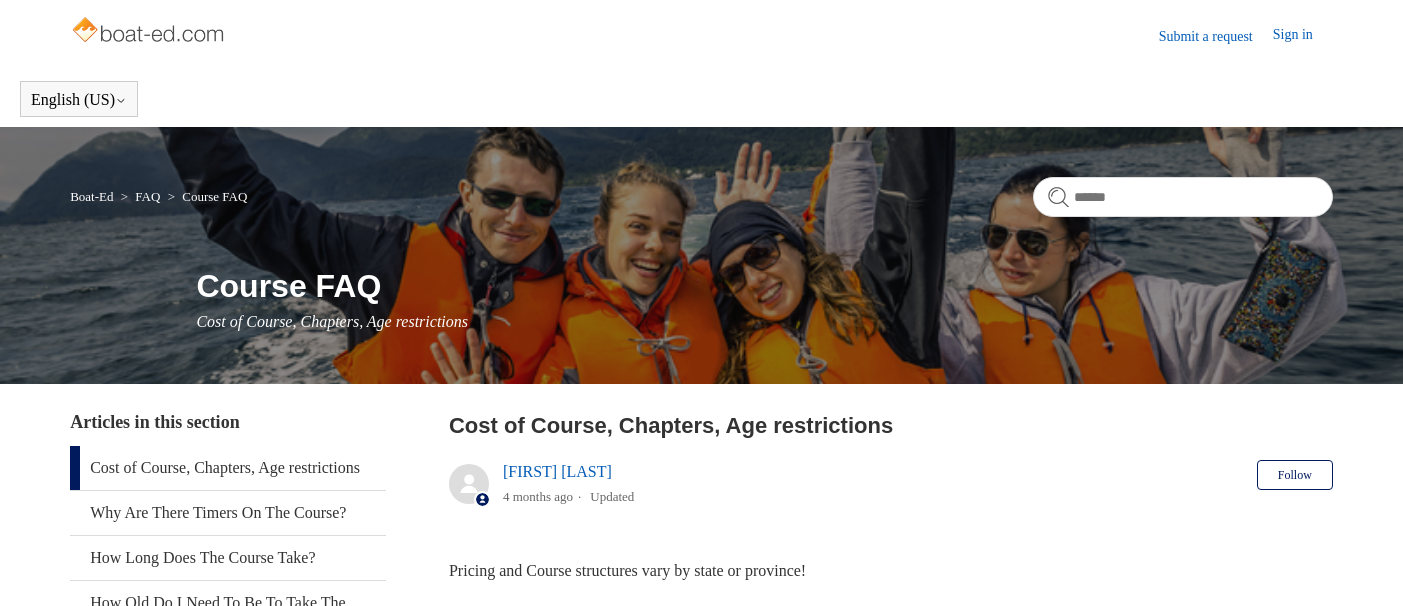 scroll, scrollTop: 0, scrollLeft: 0, axis: both 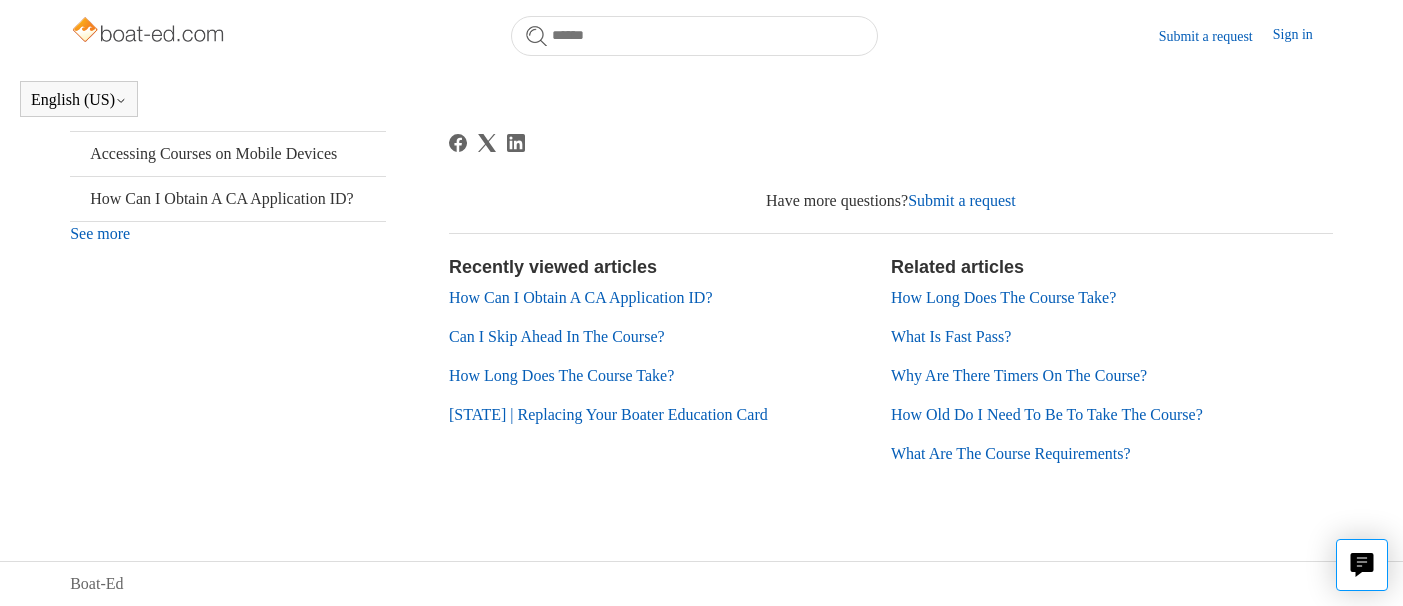 click on "What Is Fast Pass?" at bounding box center [951, 336] 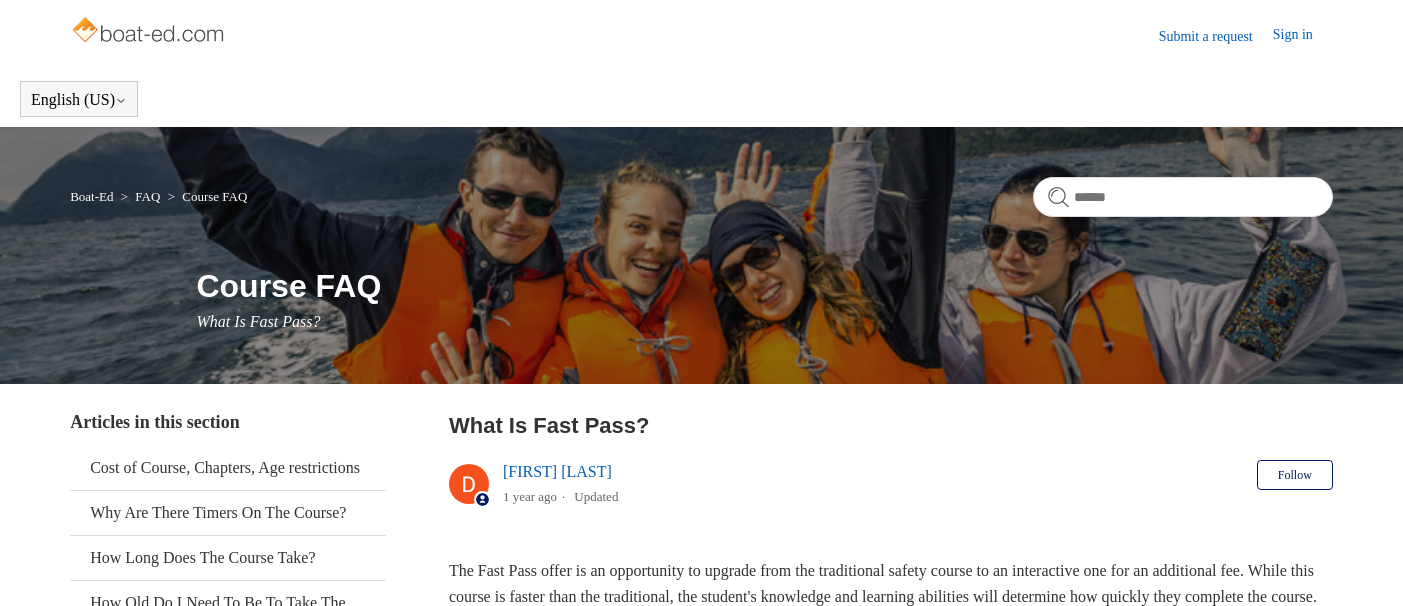 scroll, scrollTop: 0, scrollLeft: 0, axis: both 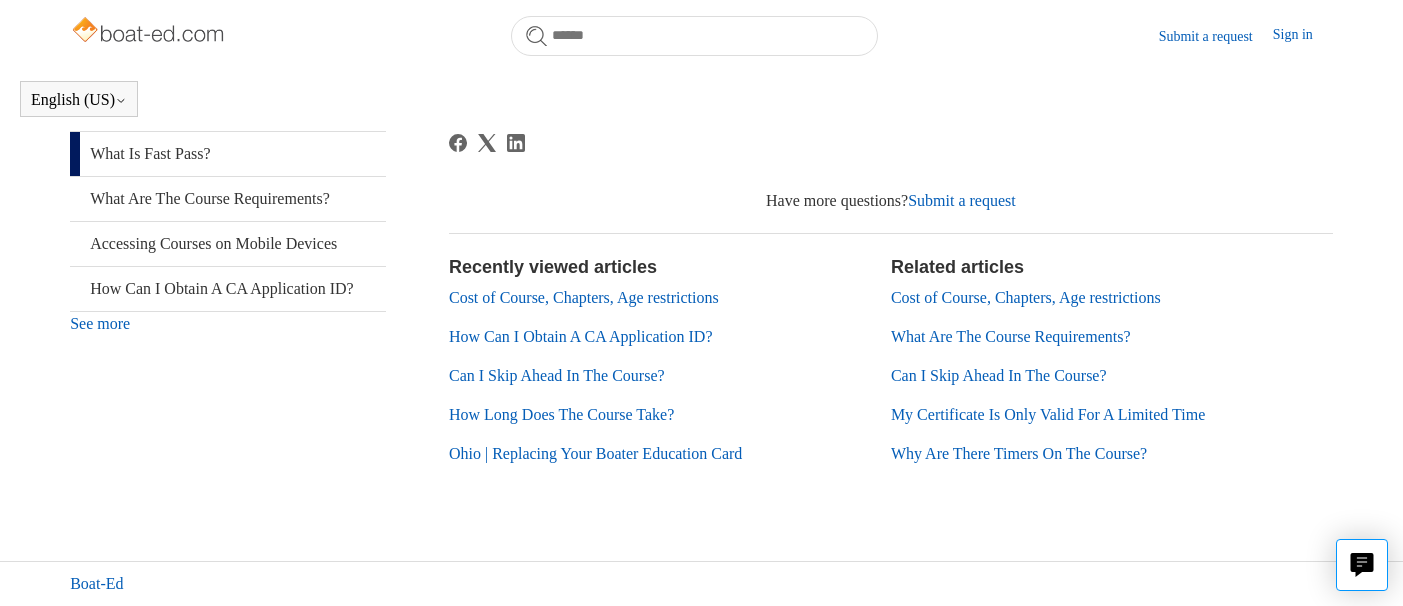 click on "Boat-Ed" at bounding box center (96, 584) 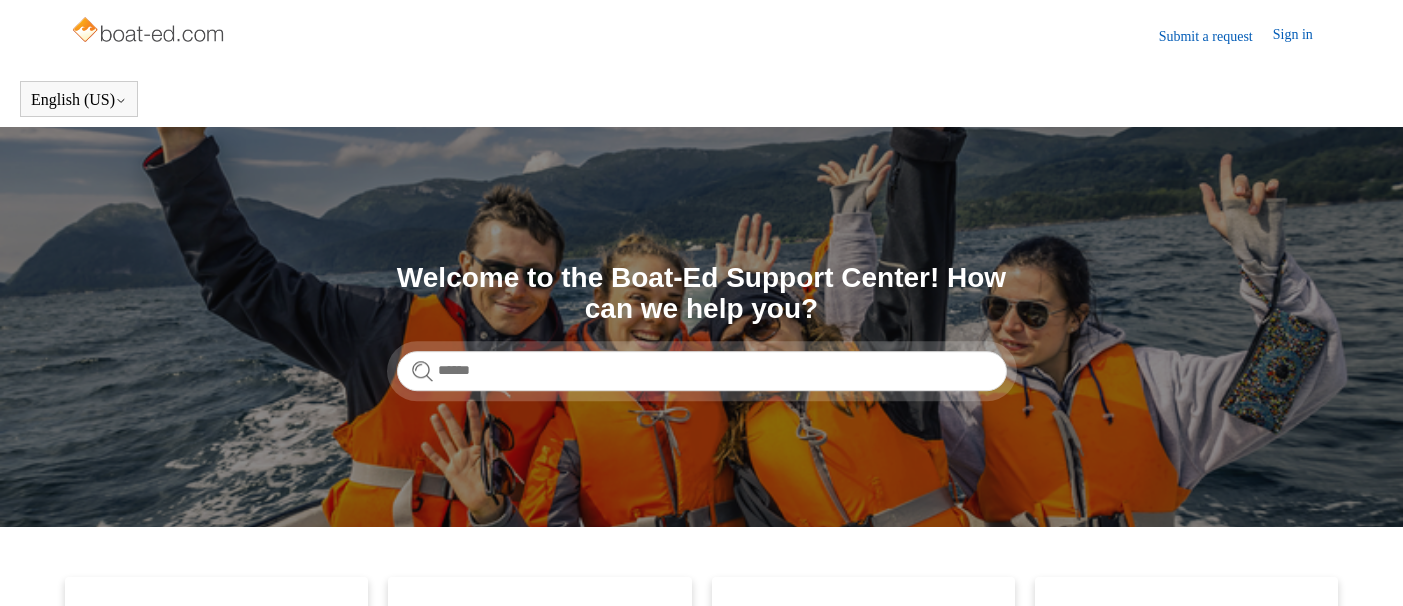 scroll, scrollTop: 0, scrollLeft: 0, axis: both 